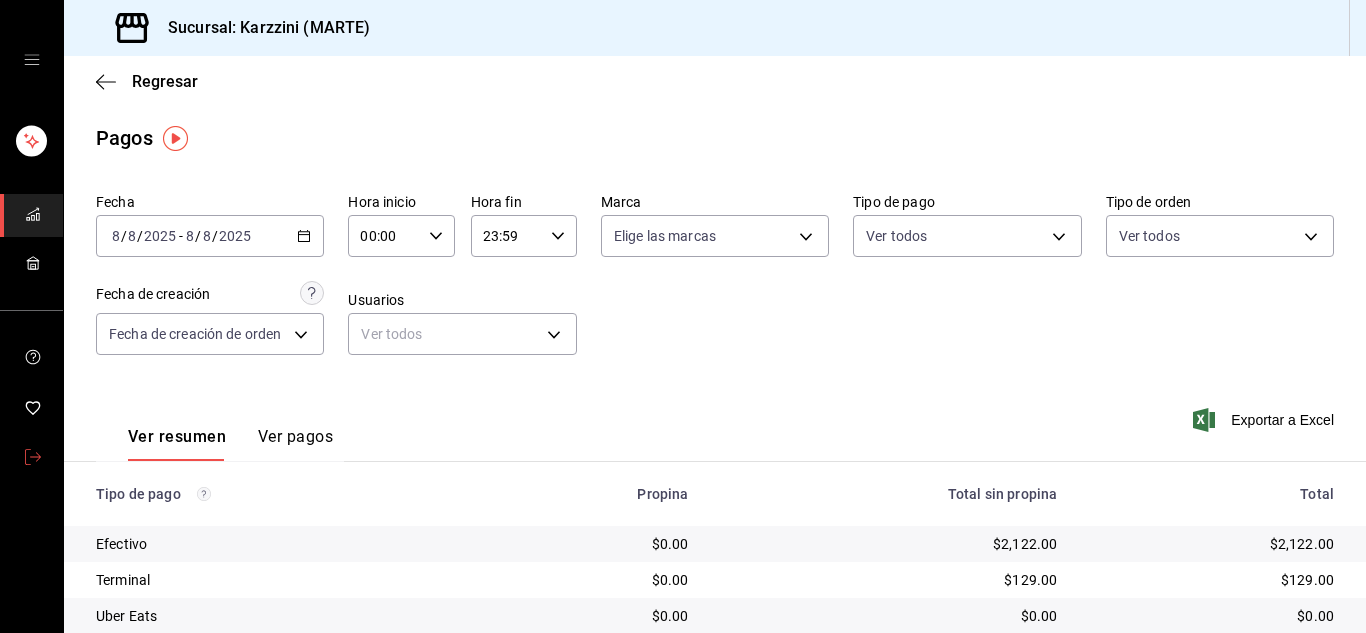 scroll, scrollTop: 0, scrollLeft: 0, axis: both 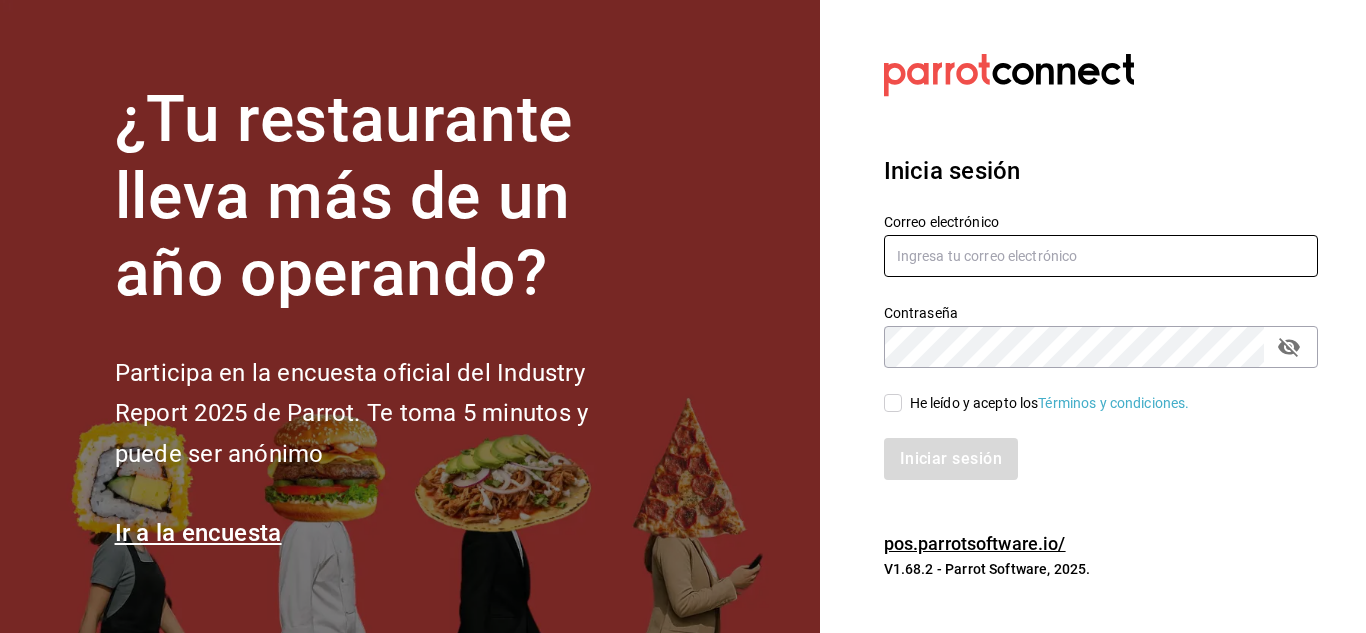 type on "urbina.kenia2010@gmail.com" 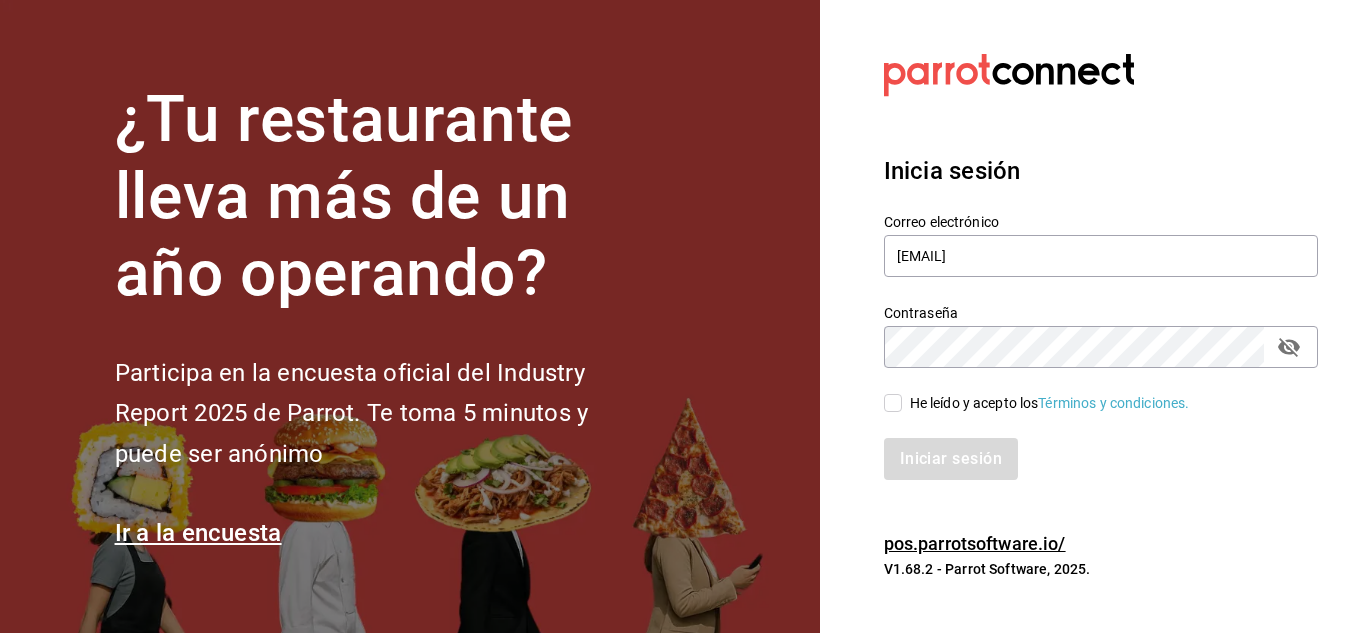click on "He leído y acepto los  Términos y condiciones." at bounding box center (893, 403) 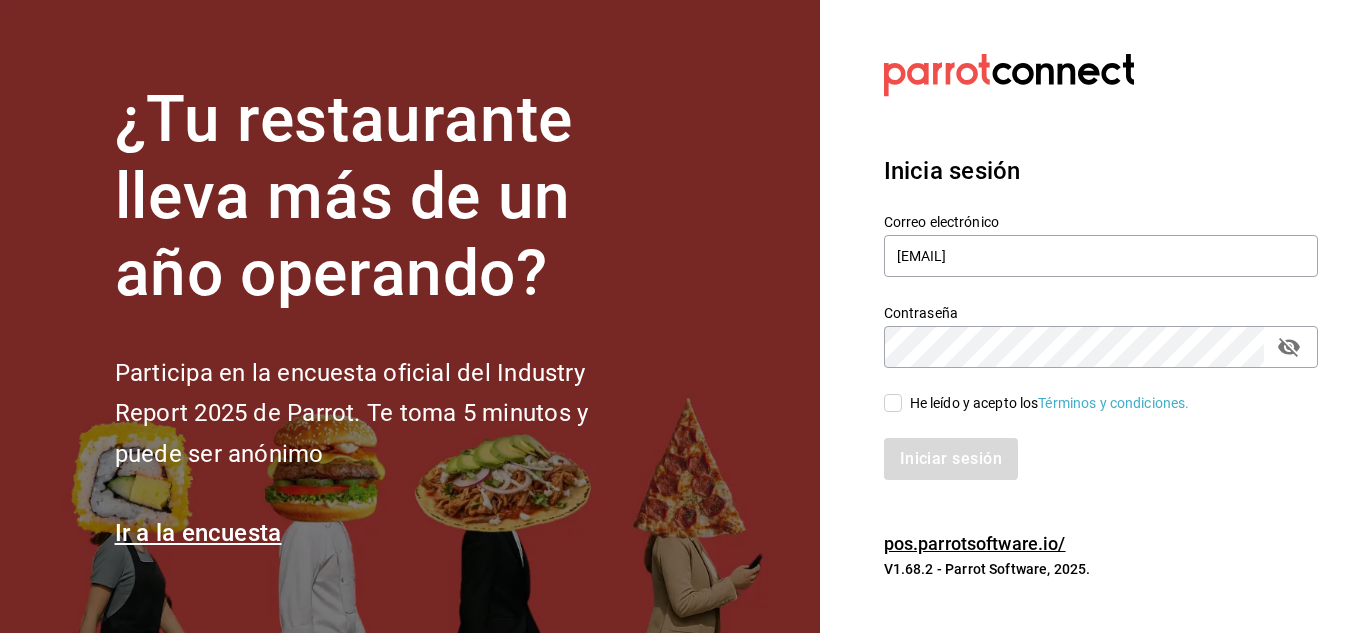 checkbox on "true" 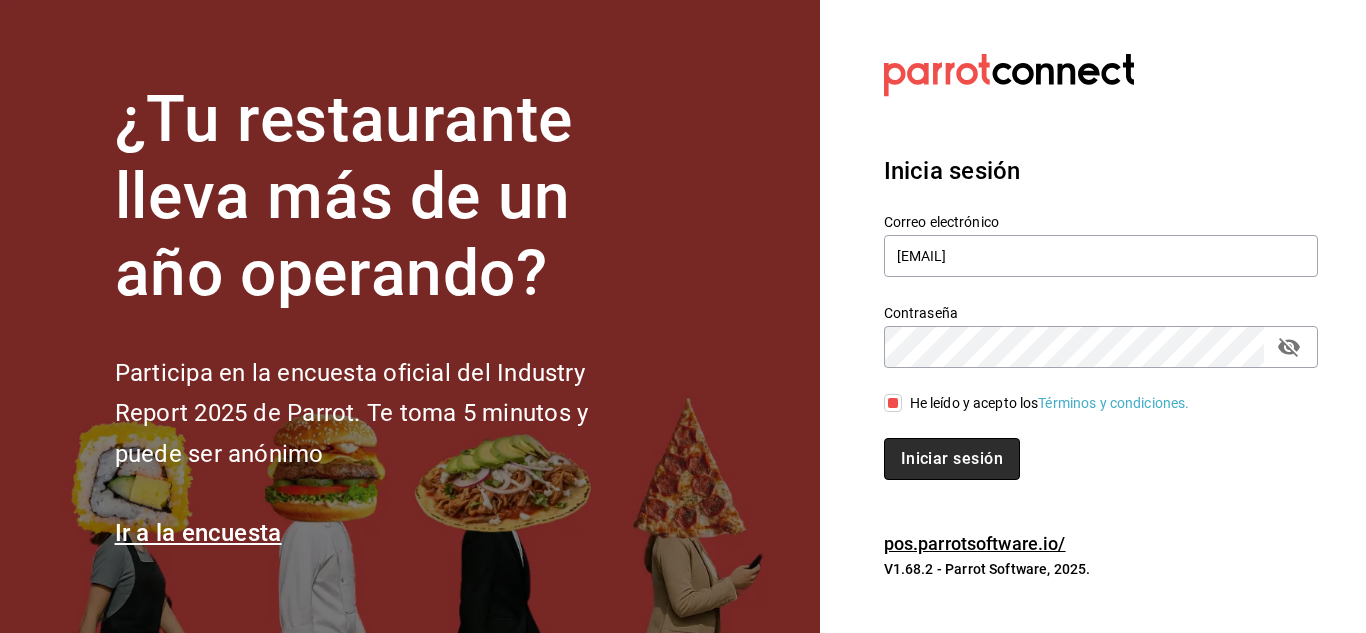 click on "Iniciar sesión" at bounding box center [952, 459] 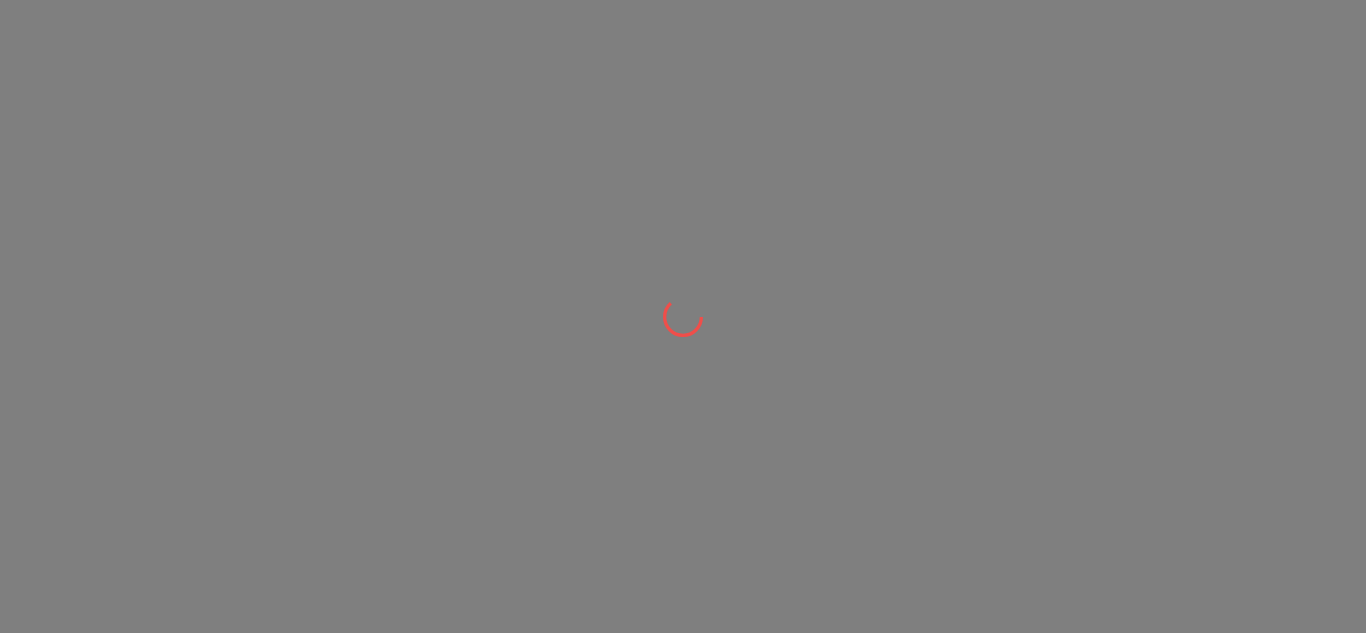 scroll, scrollTop: 0, scrollLeft: 0, axis: both 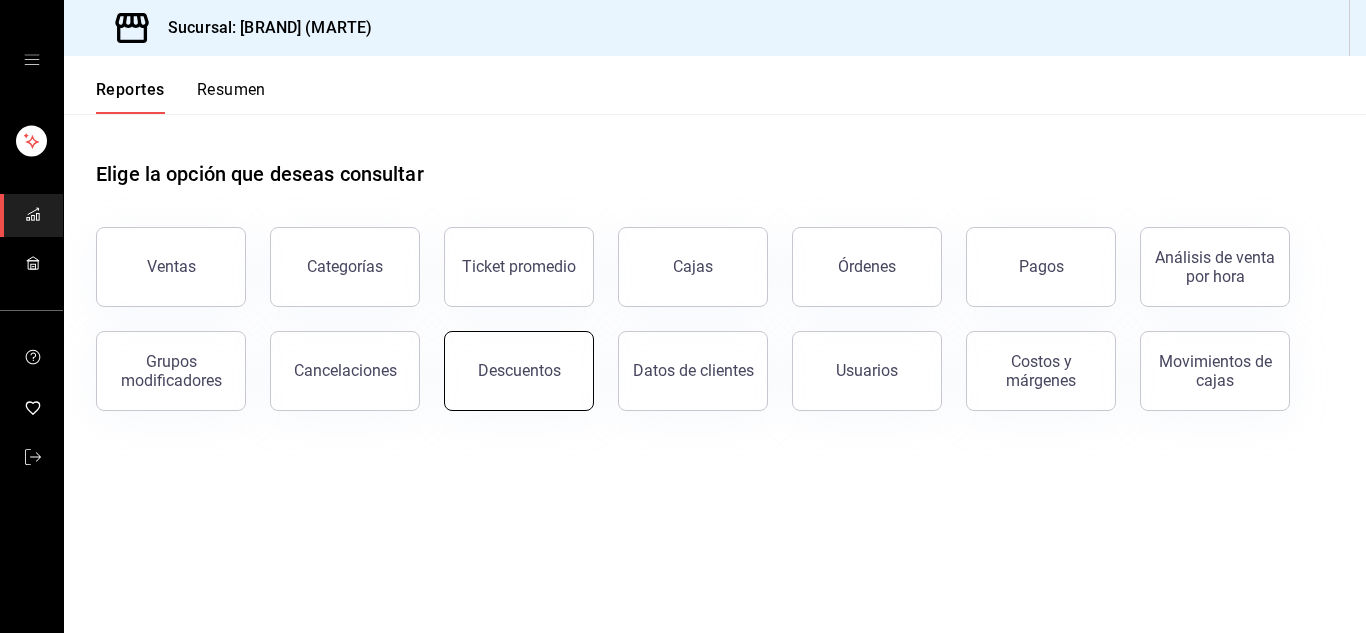 click on "Descuentos" at bounding box center [519, 370] 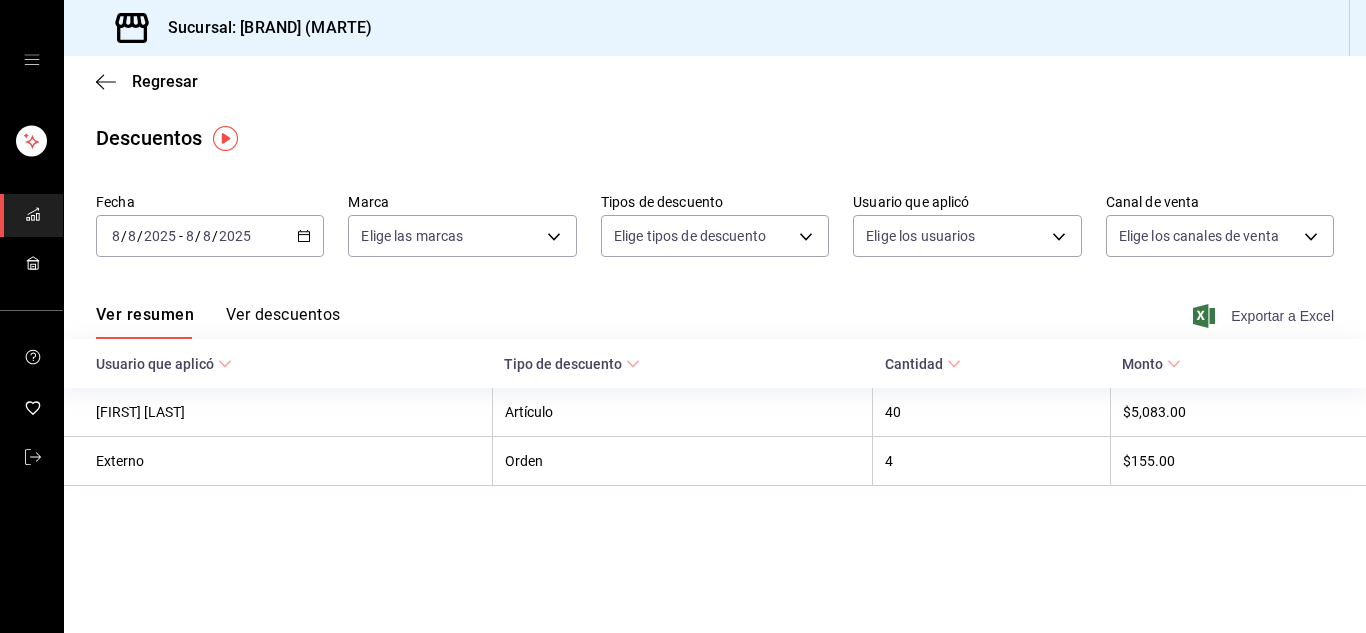 click on "Exportar a Excel" at bounding box center (1265, 316) 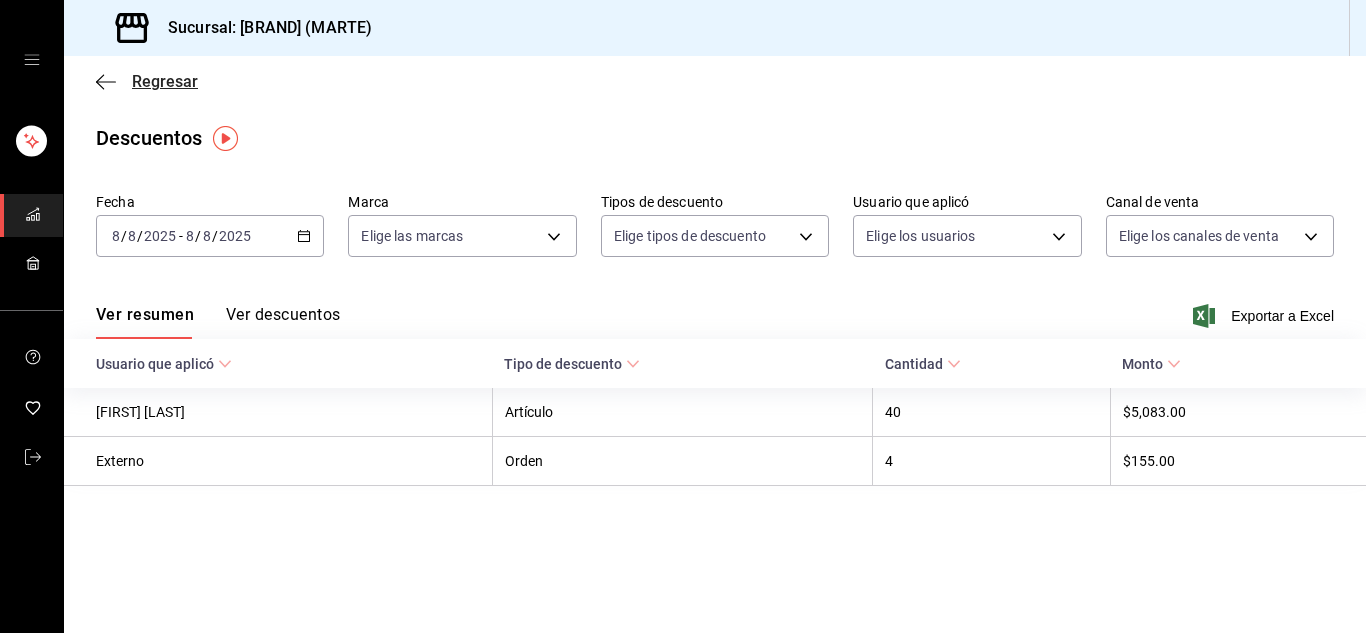 click 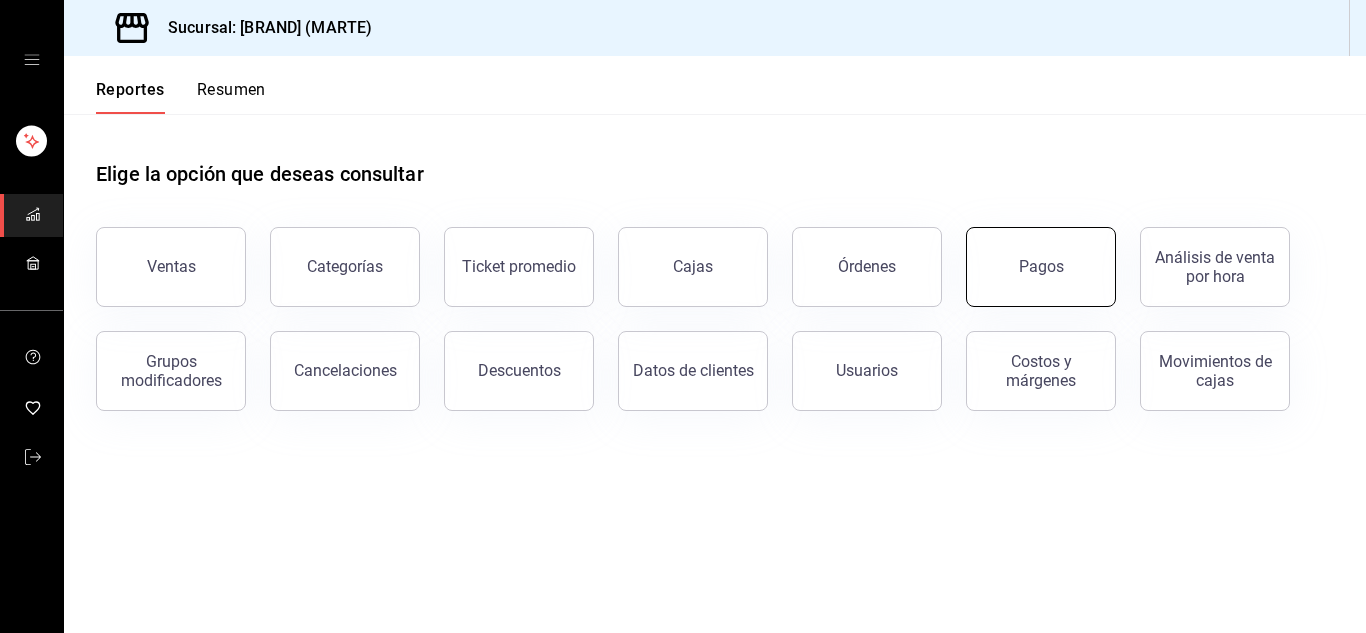 click on "Pagos" at bounding box center (1041, 267) 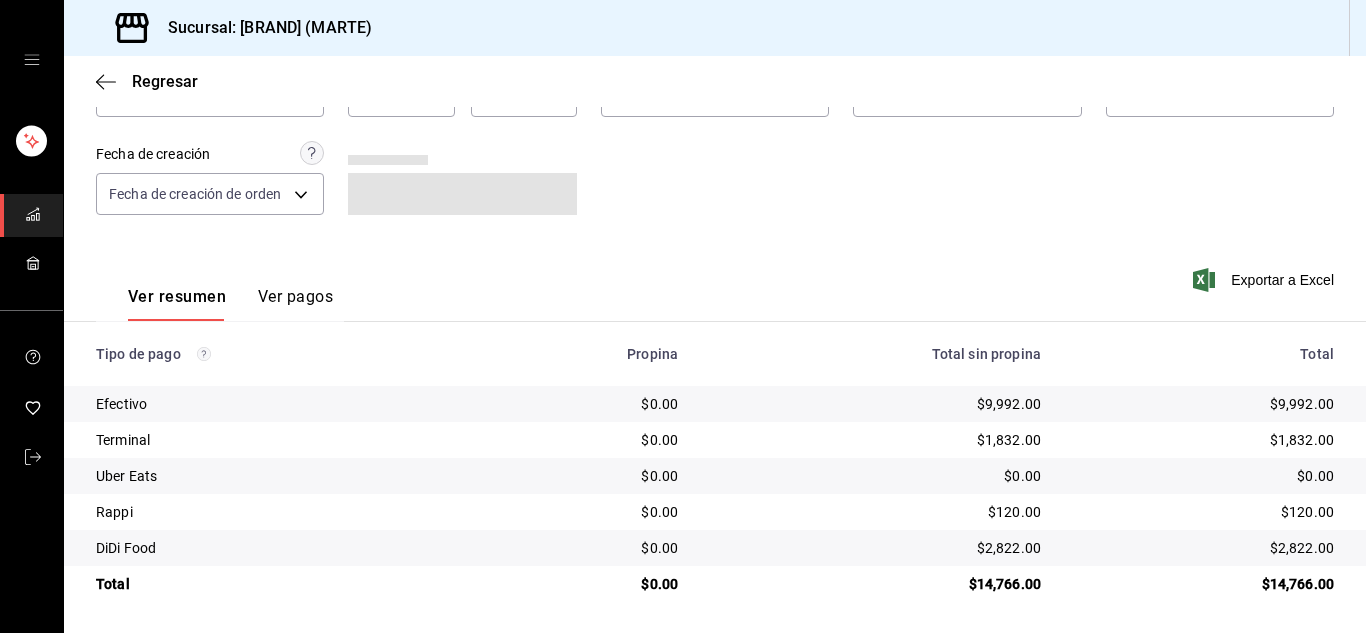 scroll, scrollTop: 142, scrollLeft: 0, axis: vertical 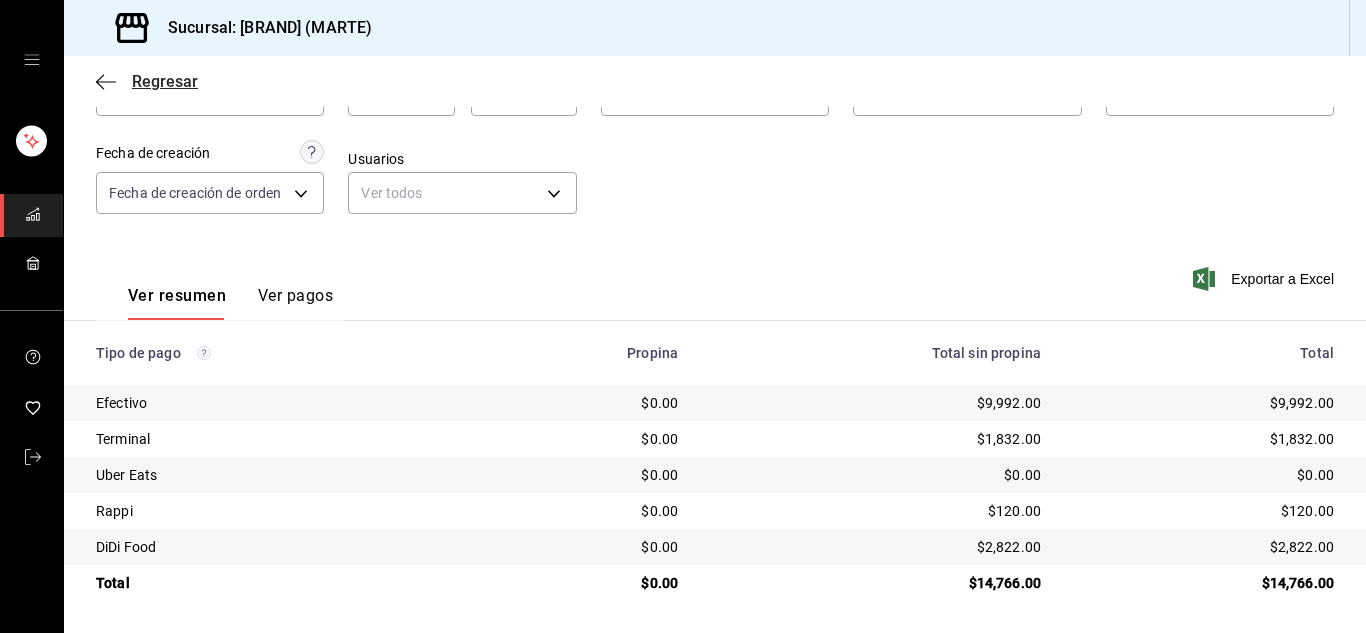 click 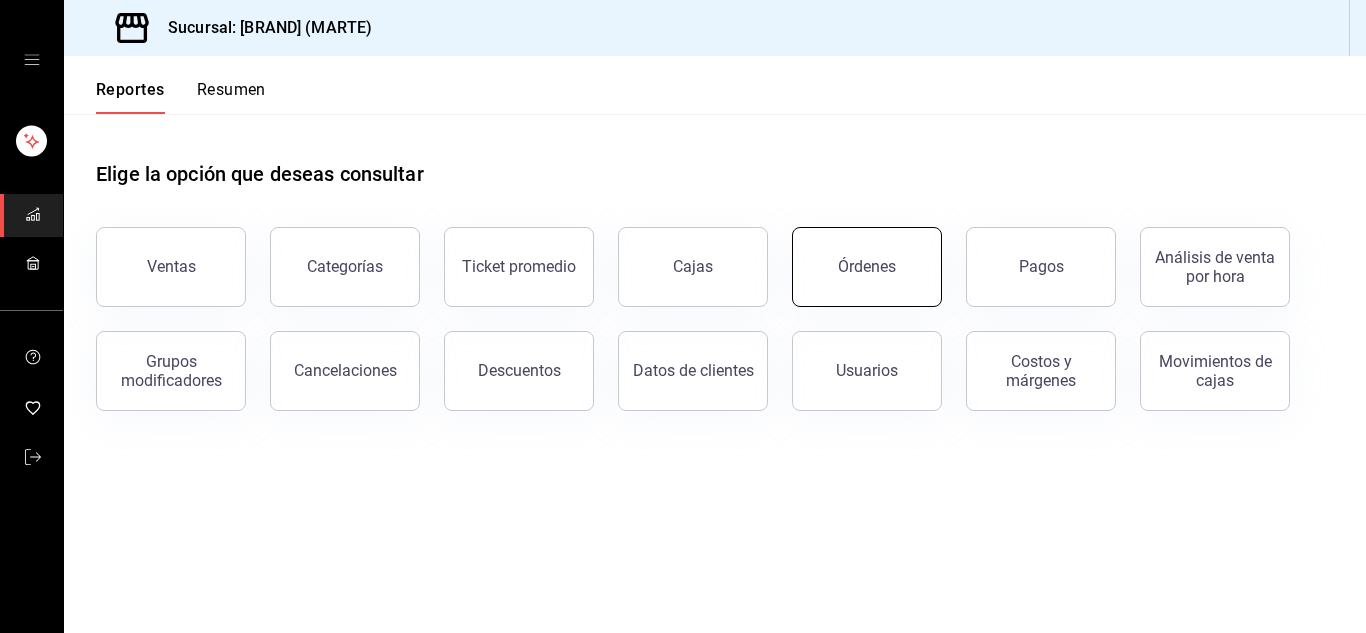 click on "Órdenes" at bounding box center (867, 266) 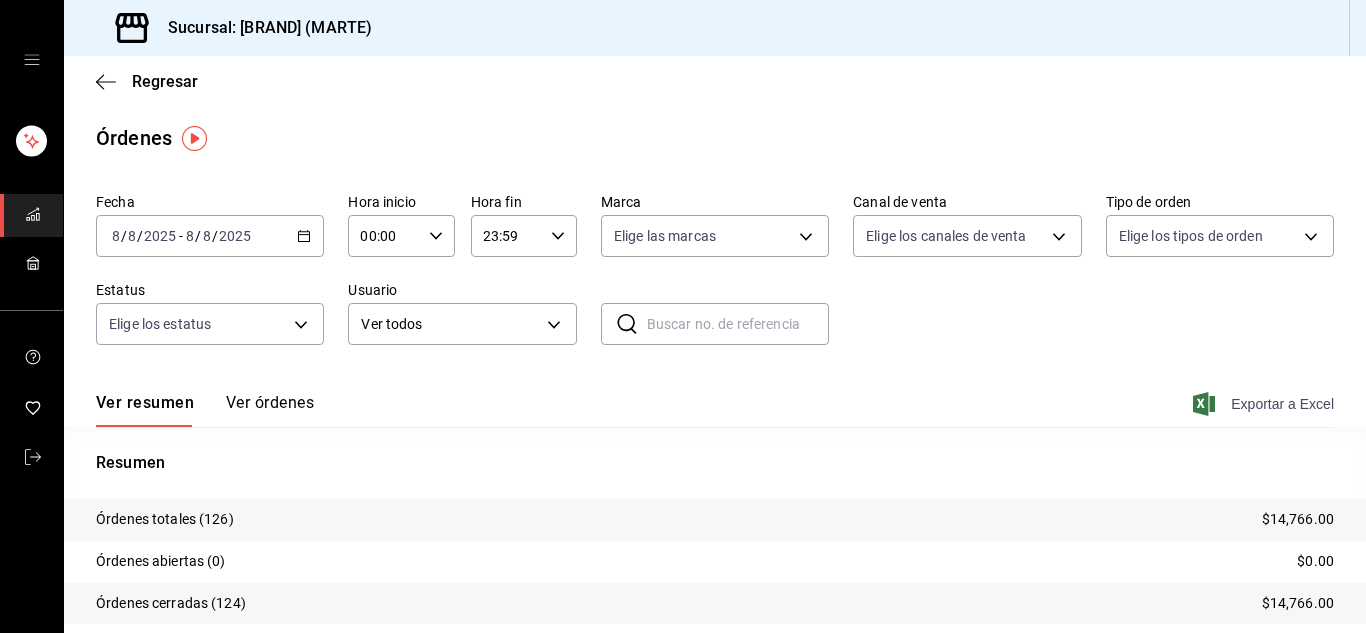 click on "Exportar a Excel" at bounding box center (1265, 404) 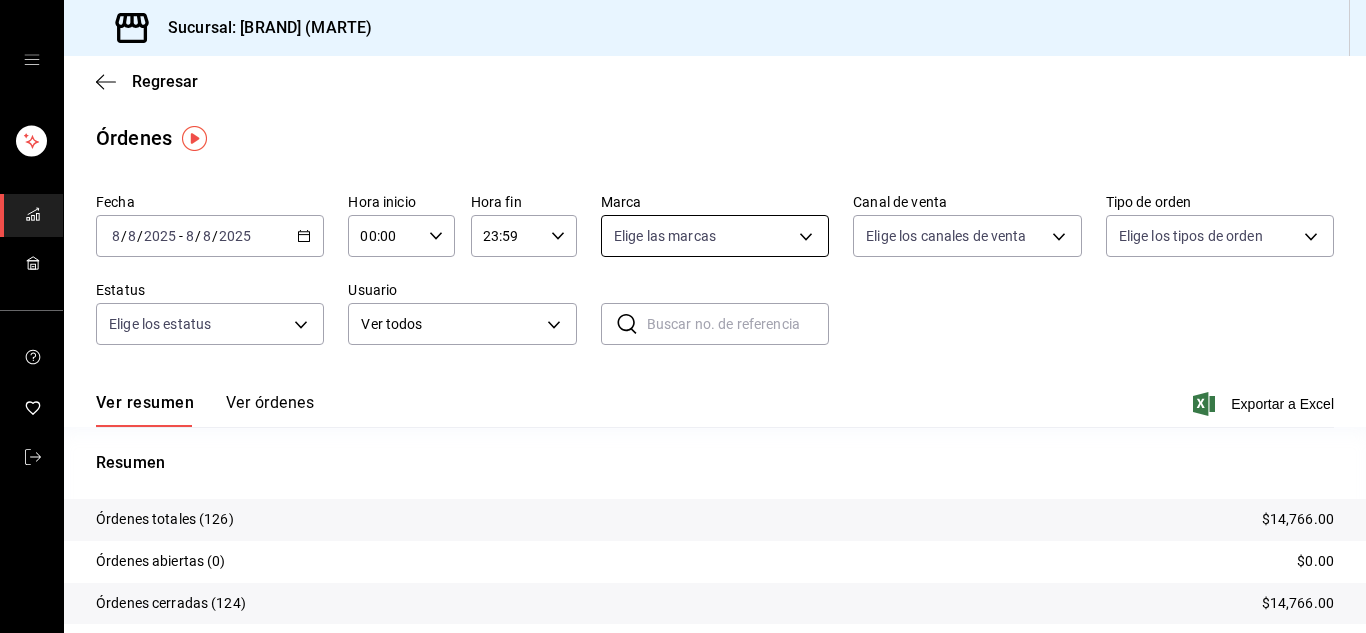 drag, startPoint x: 108, startPoint y: 83, endPoint x: 802, endPoint y: 239, distance: 711.3171 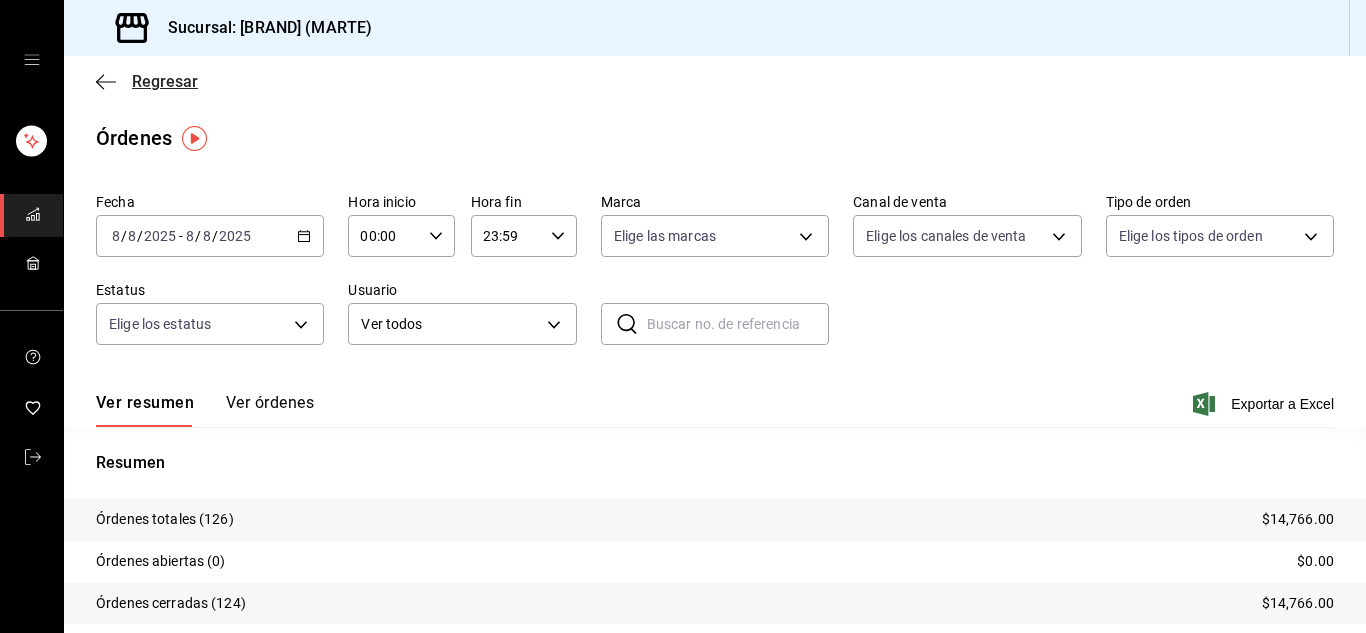 click 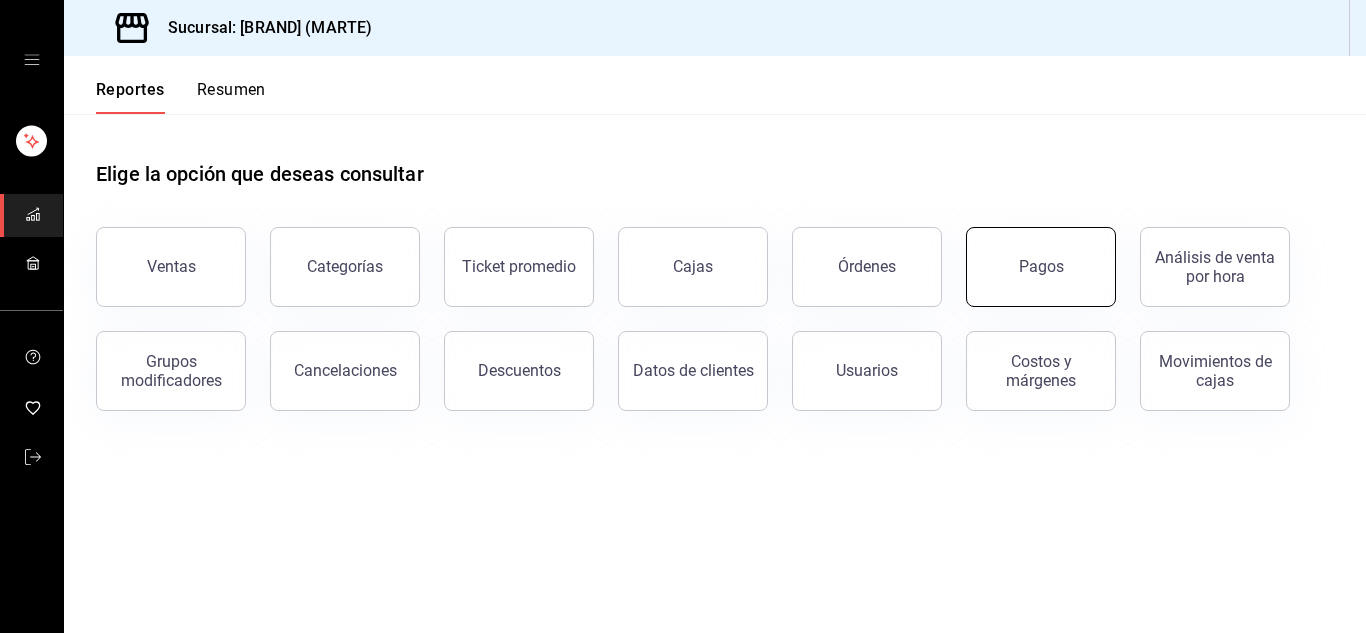 click on "Pagos" at bounding box center [1041, 267] 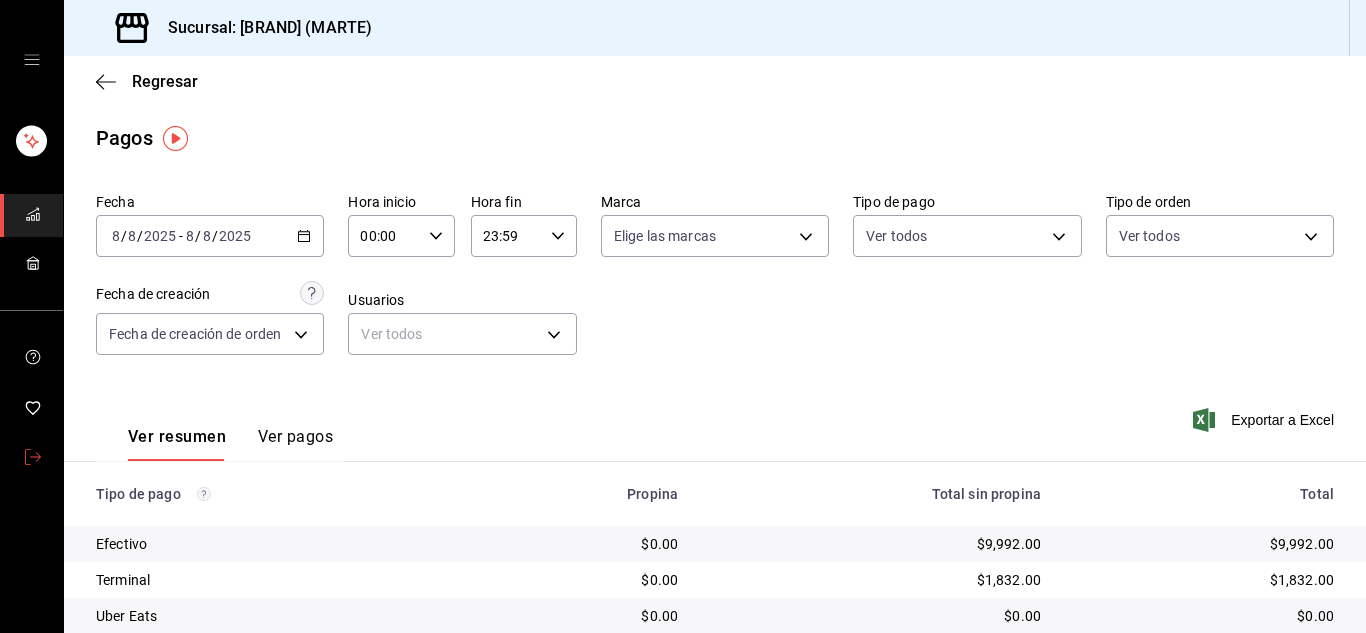 click 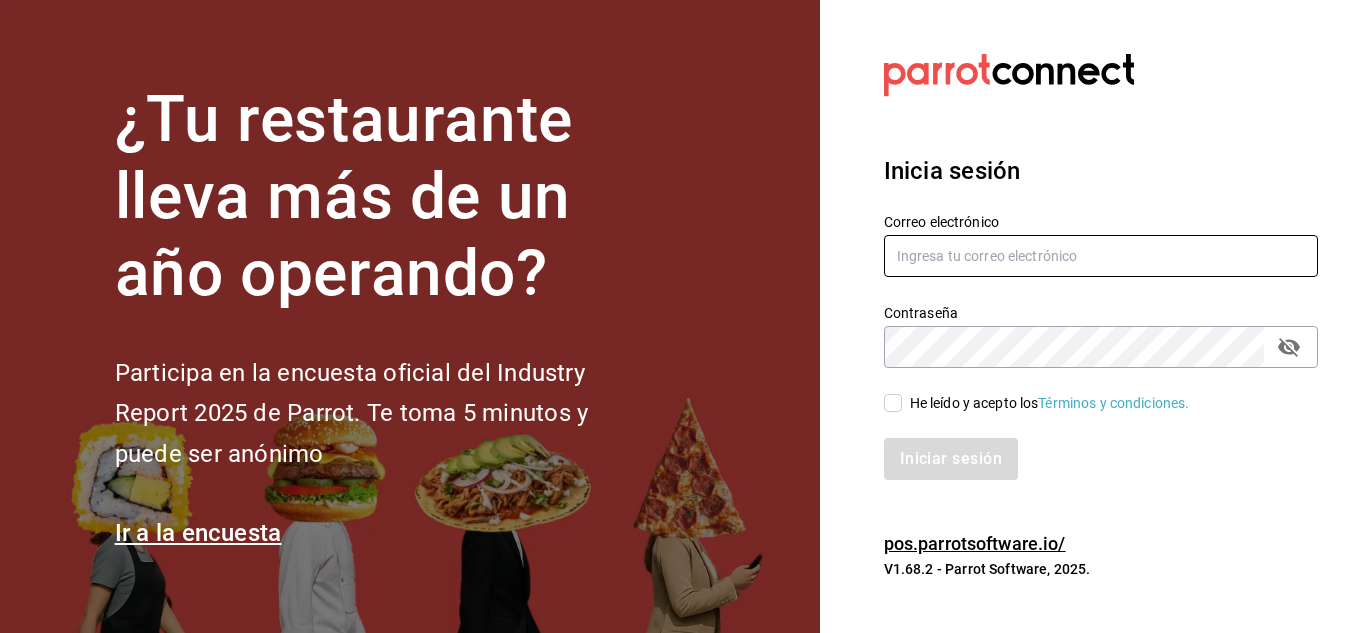 type on "urbina.kenia2010@gmail.com" 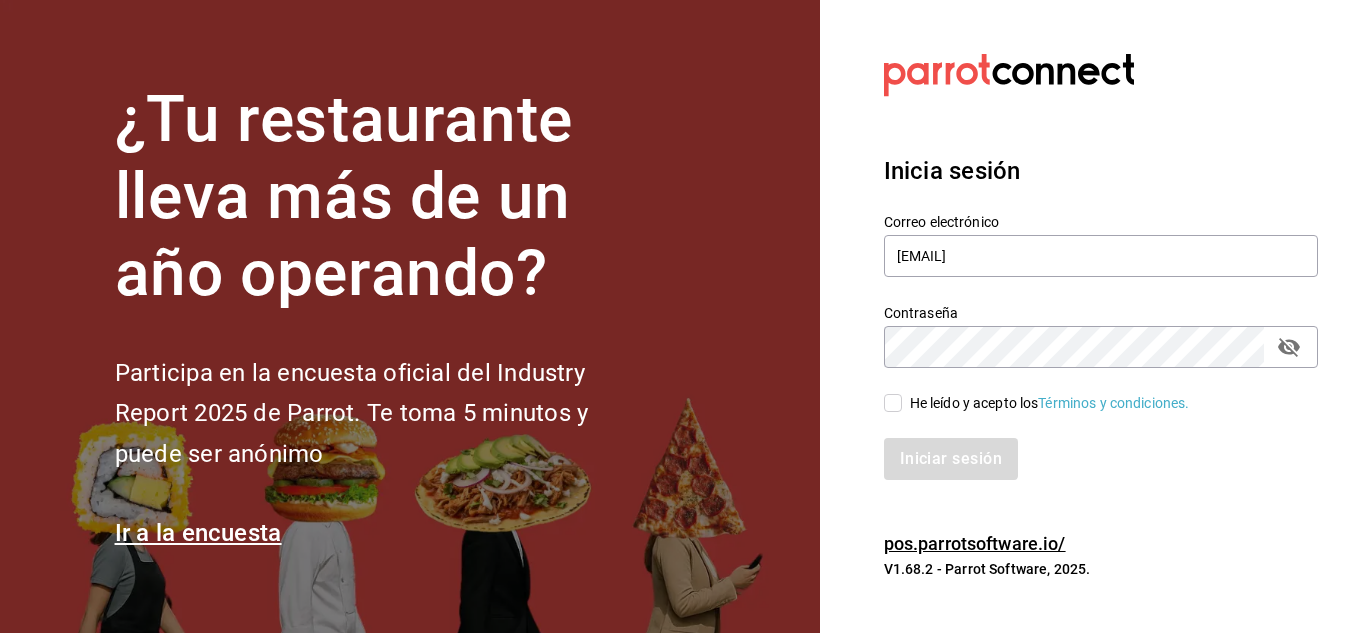 click on "He leído y acepto los  Términos y condiciones." at bounding box center [1046, 403] 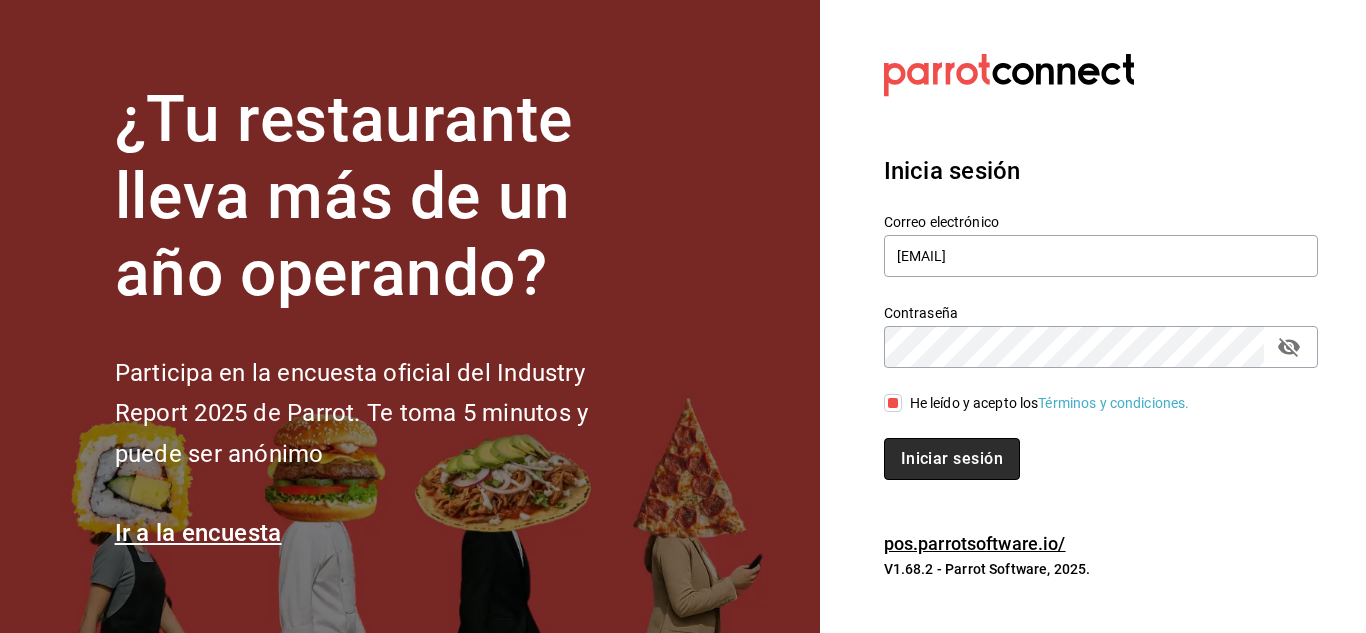 click on "Iniciar sesión" at bounding box center (952, 459) 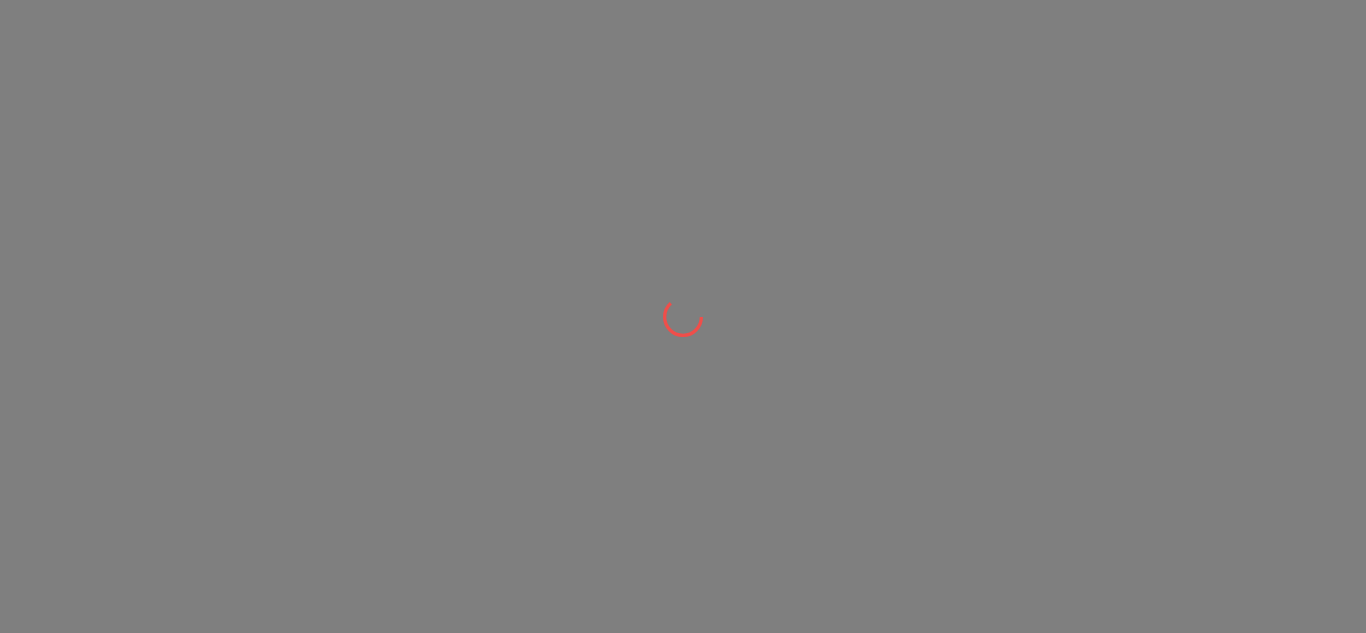 scroll, scrollTop: 0, scrollLeft: 0, axis: both 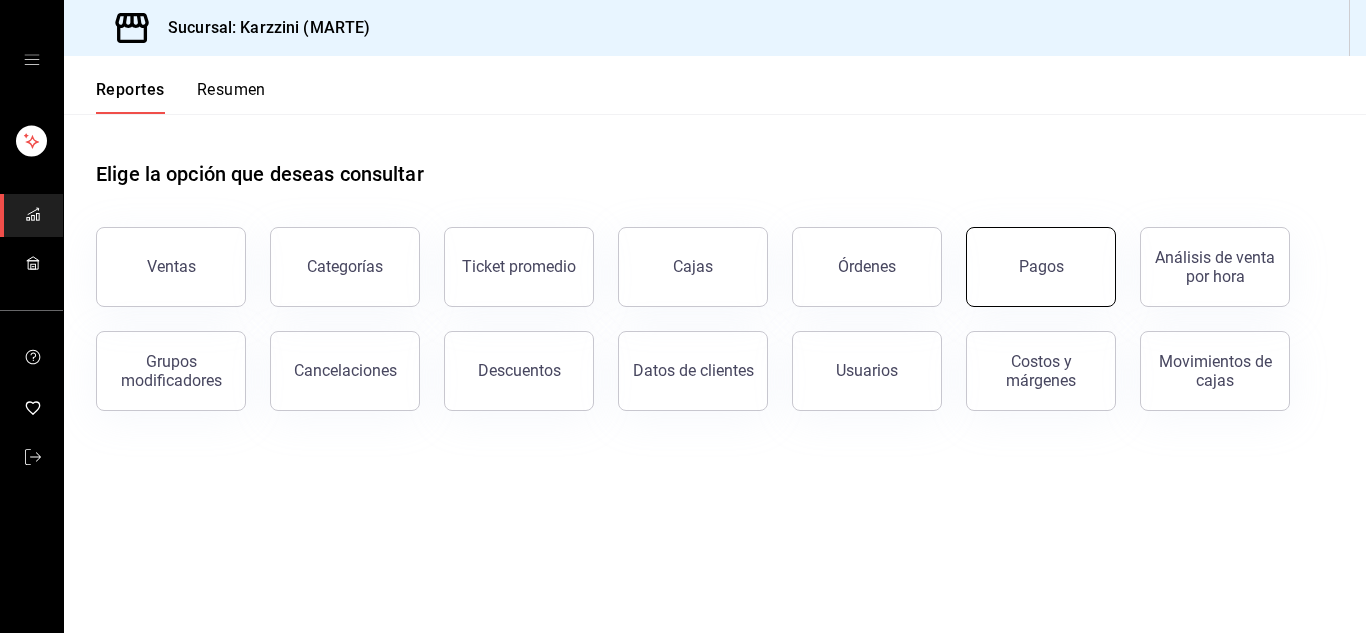 click on "Pagos" at bounding box center (1041, 267) 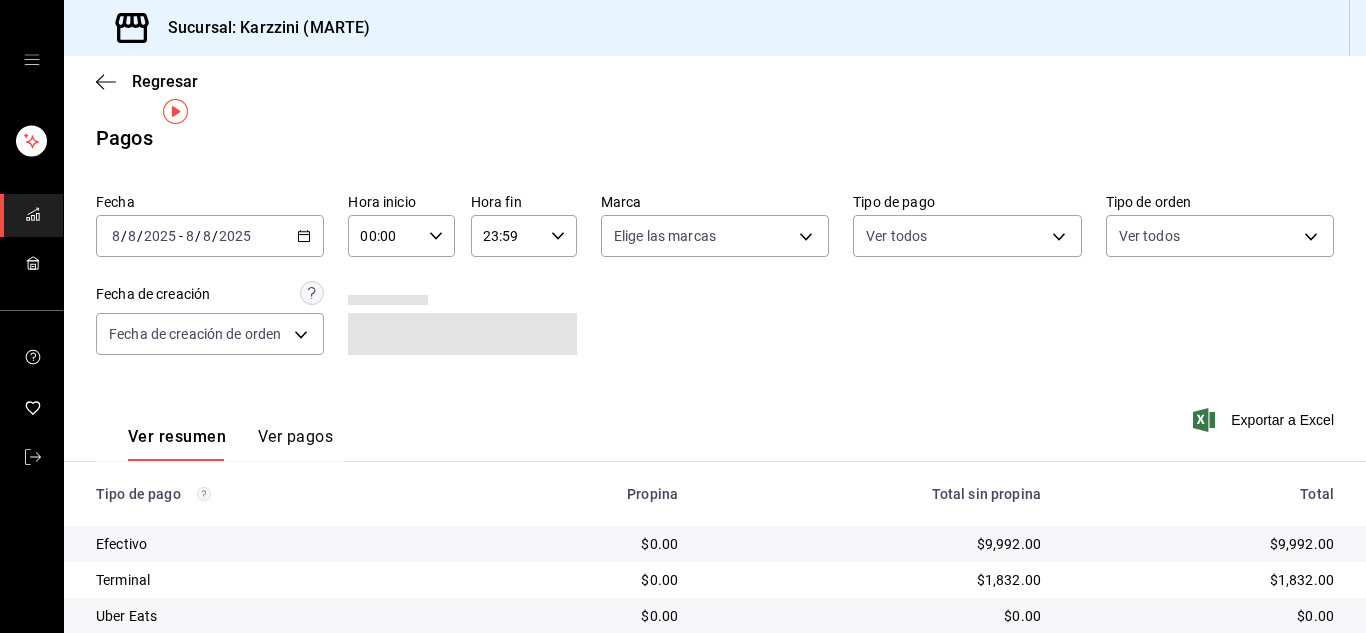 scroll, scrollTop: 48, scrollLeft: 0, axis: vertical 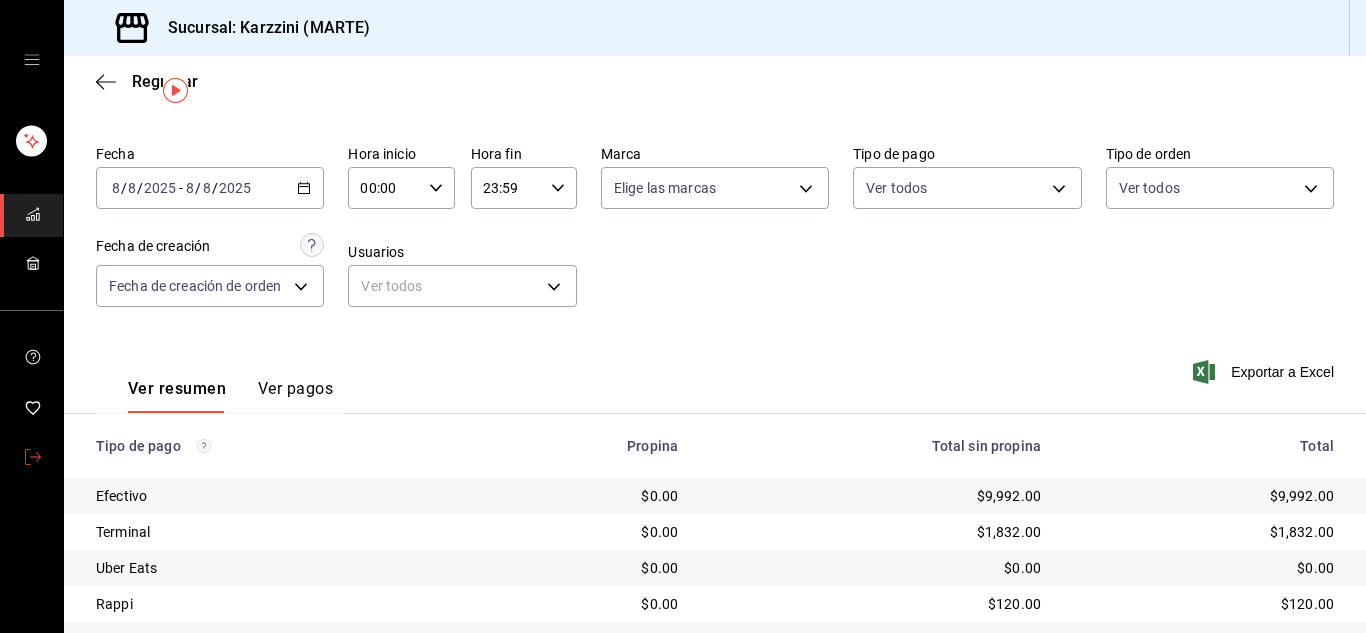 click at bounding box center [31, 458] 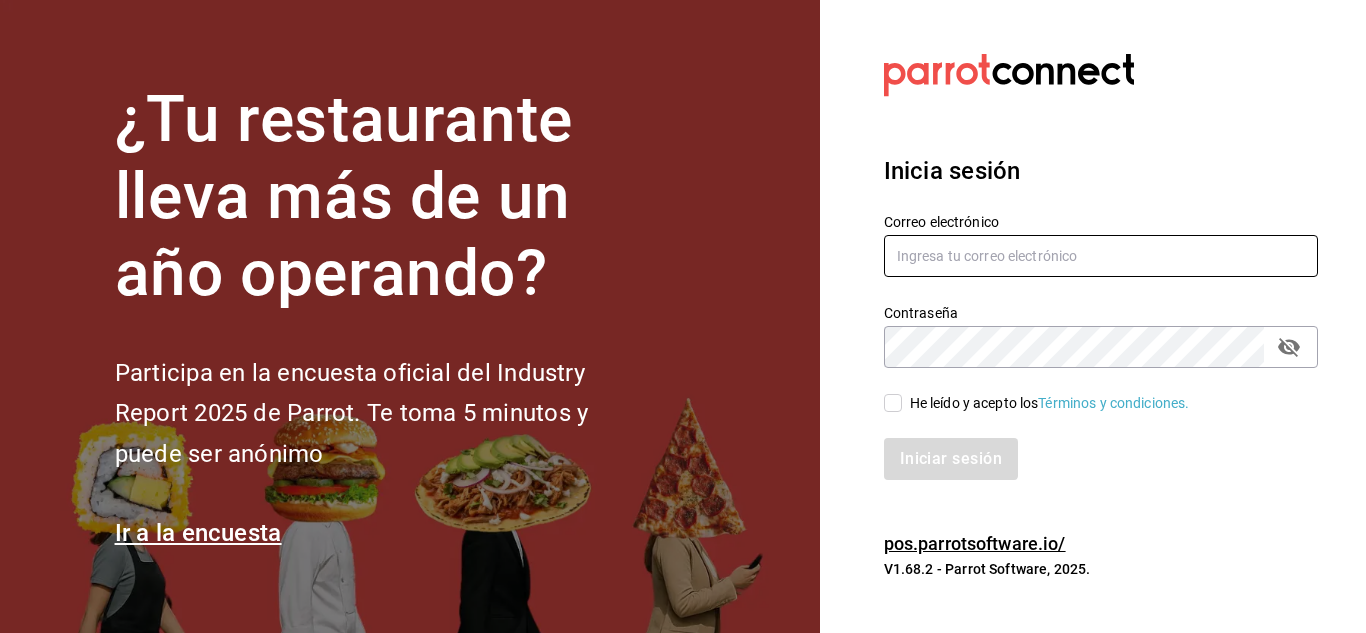 type on "urbina.kenia2010@gmail.com" 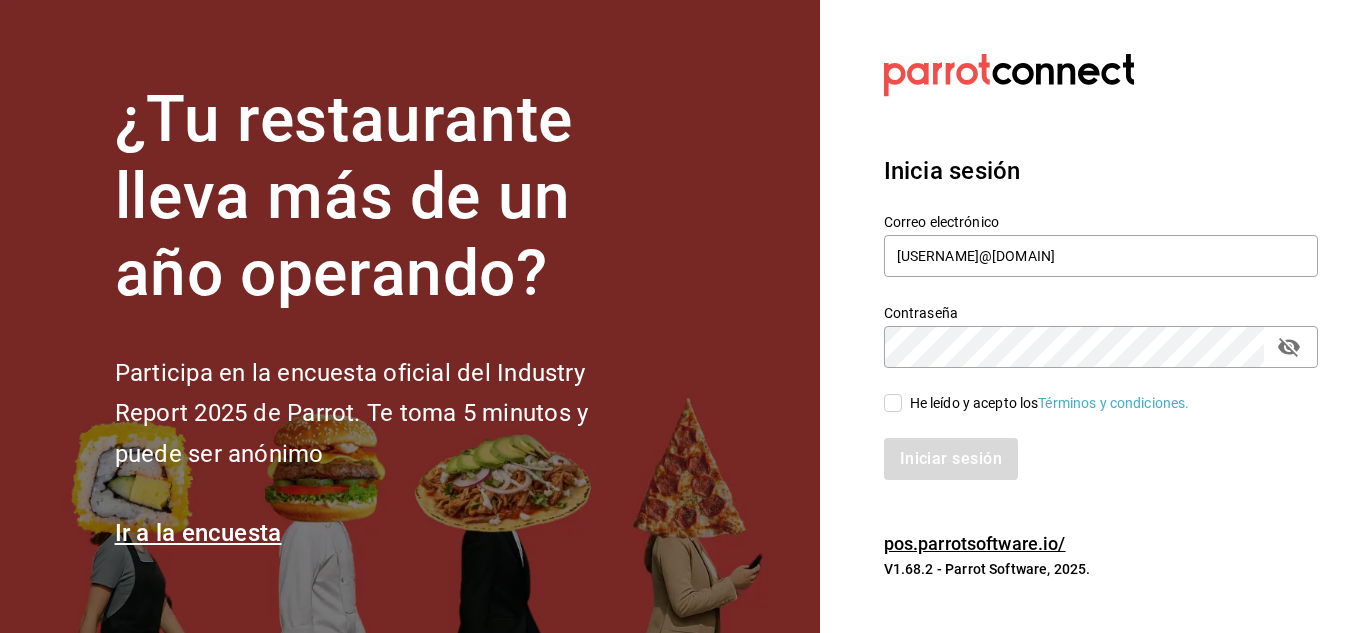click on "He leído y acepto los  Términos y condiciones." at bounding box center (893, 403) 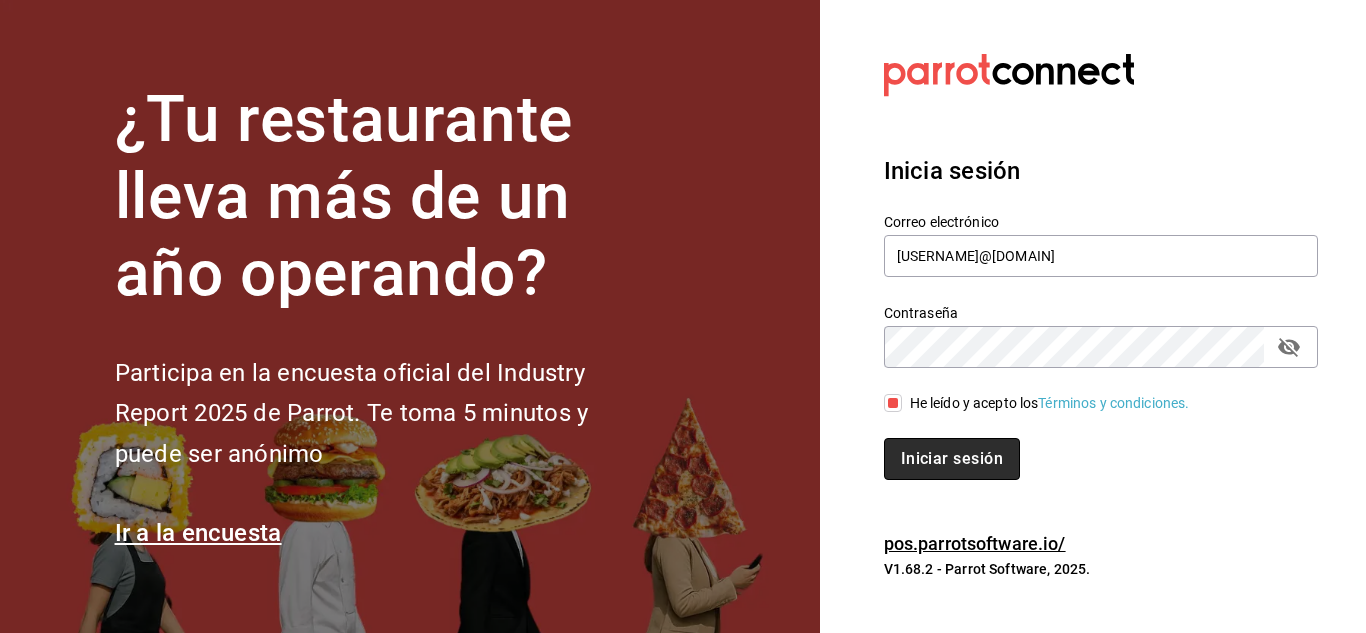 click on "Iniciar sesión" at bounding box center [952, 459] 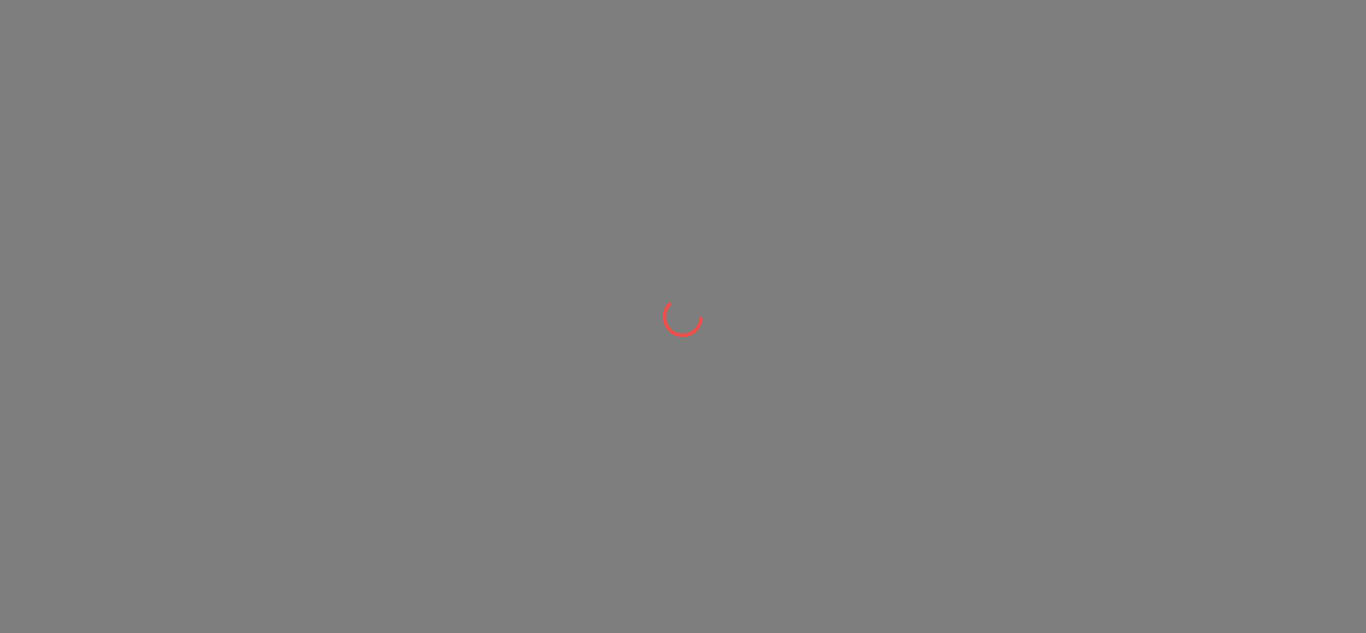 scroll, scrollTop: 0, scrollLeft: 0, axis: both 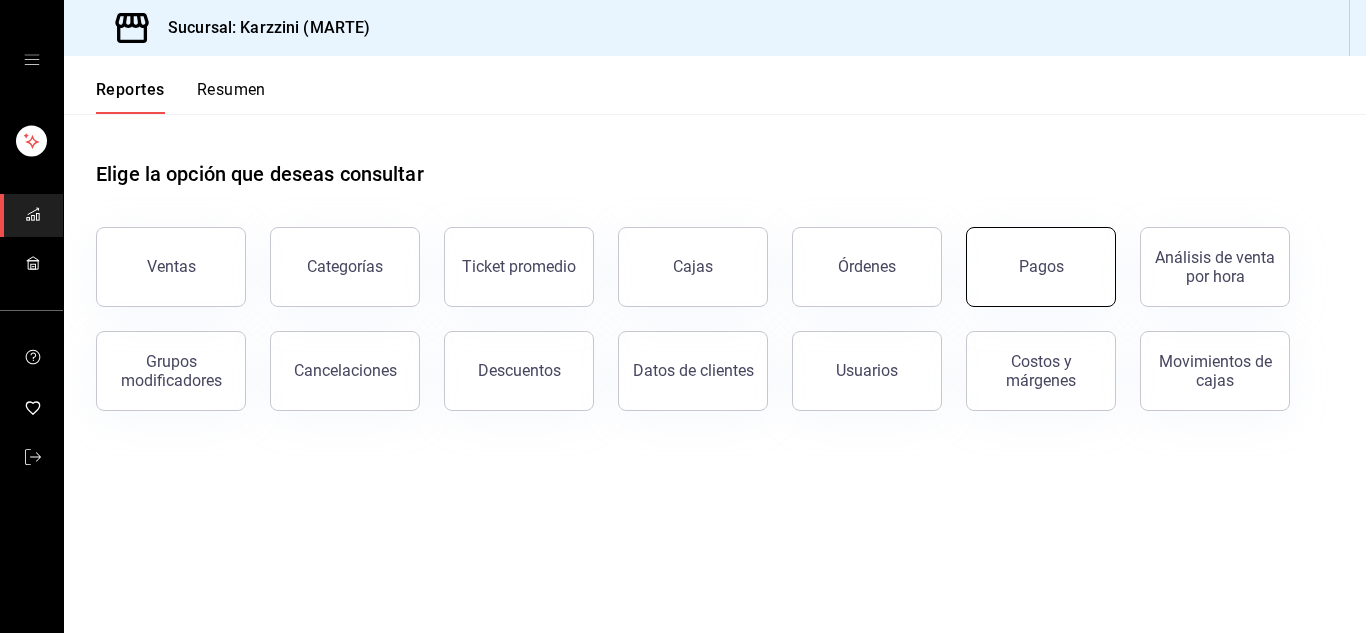 click on "Pagos" at bounding box center (1041, 266) 